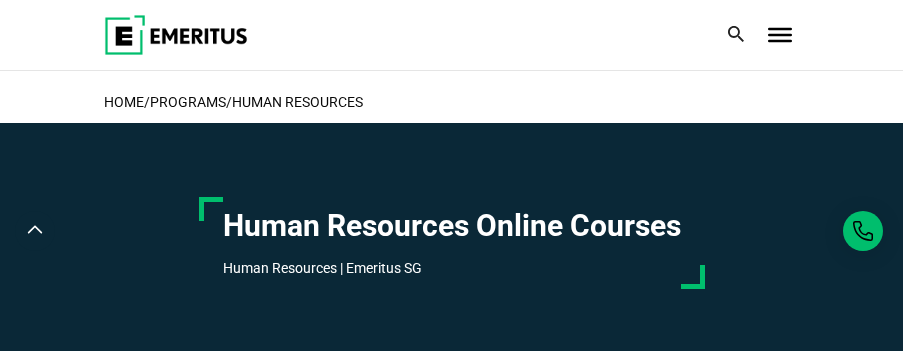 scroll, scrollTop: 666, scrollLeft: 0, axis: vertical 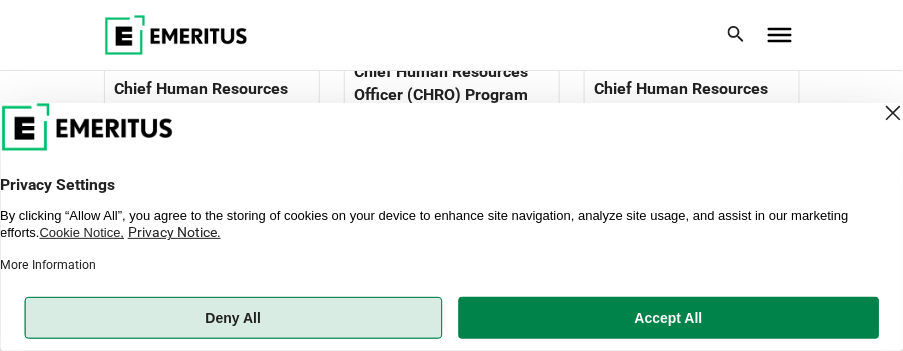 click on "Deny All" at bounding box center [233, 318] 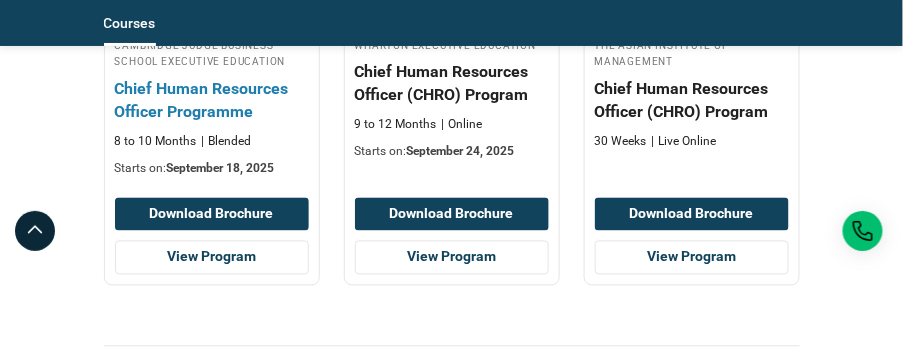 scroll, scrollTop: 833, scrollLeft: 0, axis: vertical 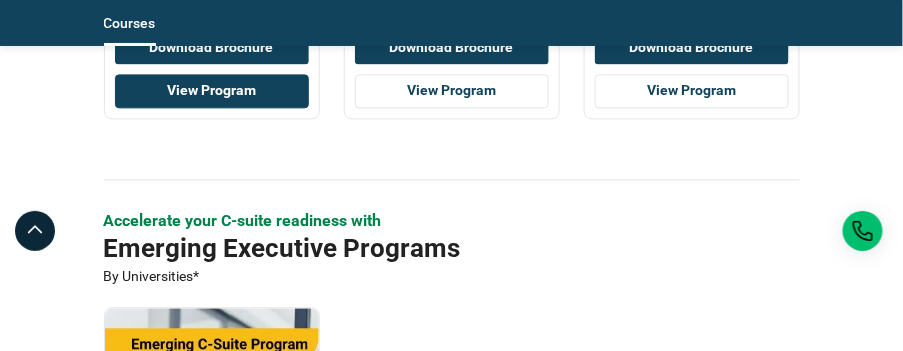 click on "View Program" at bounding box center (212, 91) 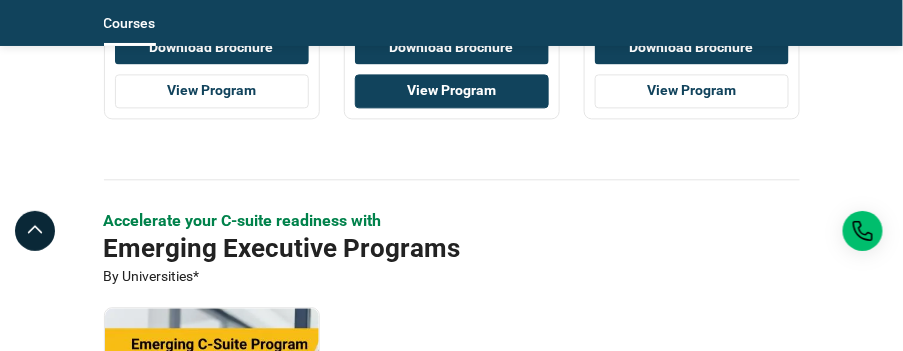 click on "View Program" at bounding box center [452, 91] 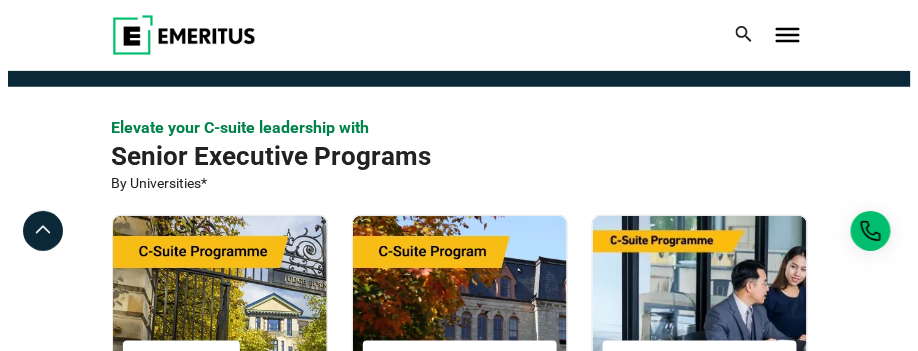 scroll, scrollTop: 0, scrollLeft: 0, axis: both 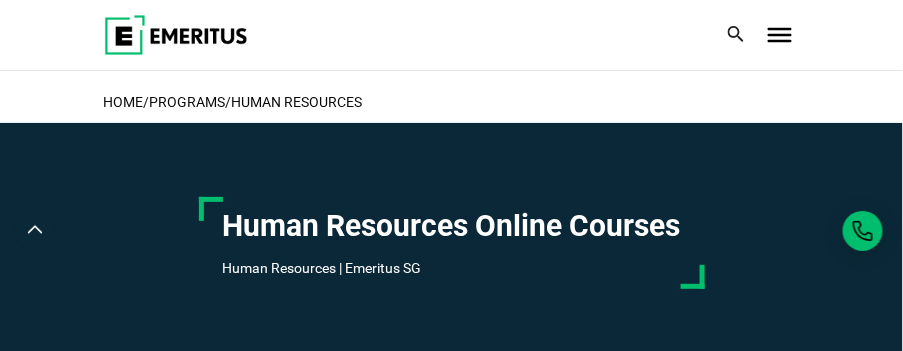 click 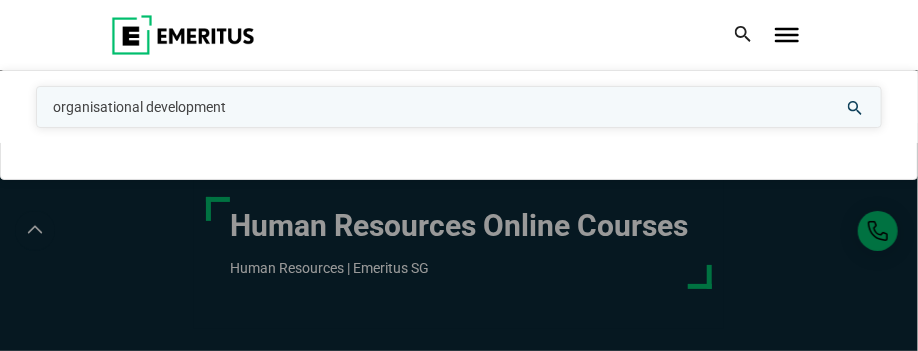 type on "organisational development" 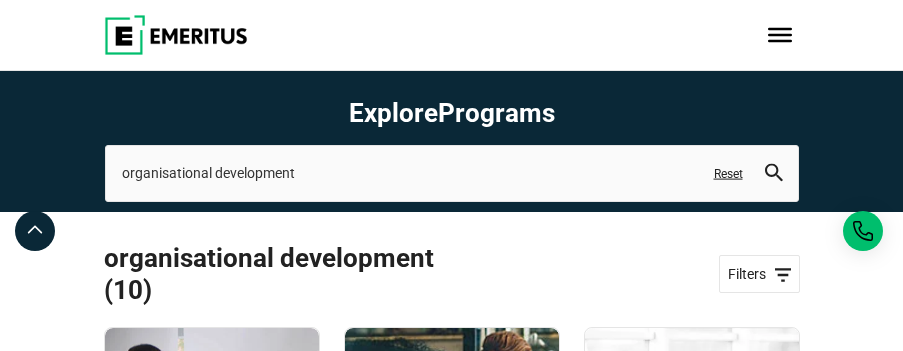 scroll, scrollTop: 0, scrollLeft: 0, axis: both 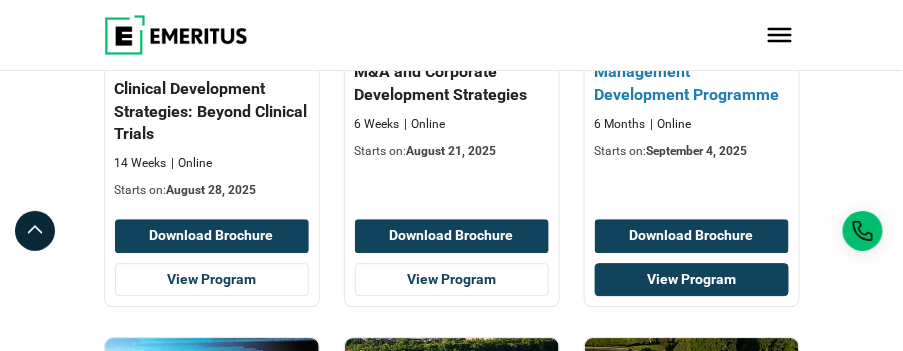 click on "View Program" at bounding box center [692, 280] 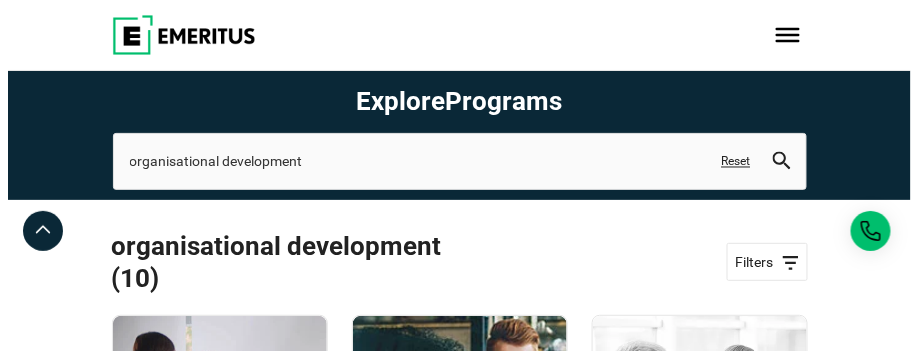 scroll, scrollTop: 0, scrollLeft: 0, axis: both 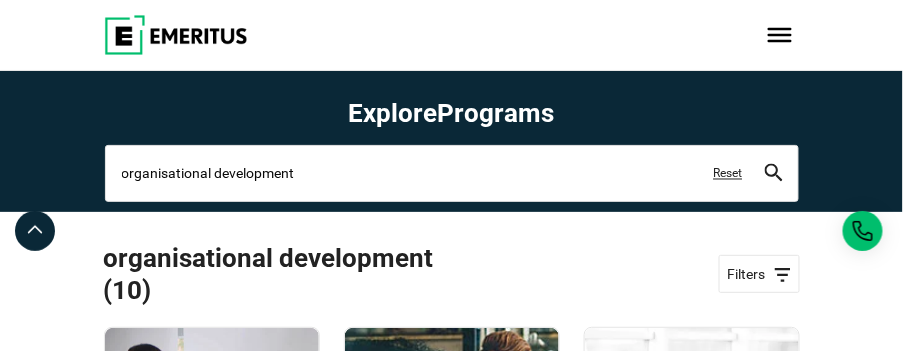 drag, startPoint x: 322, startPoint y: 185, endPoint x: 18, endPoint y: 162, distance: 304.86884 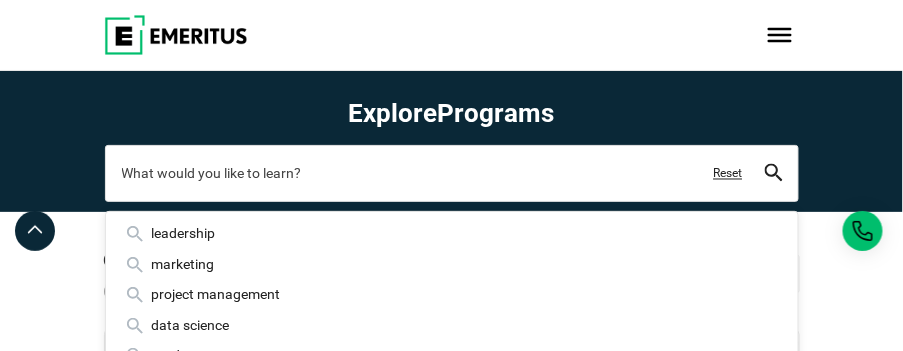 type 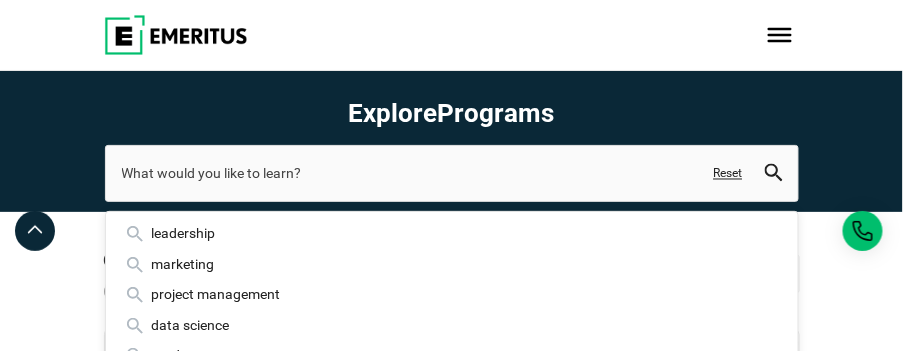 click at bounding box center [780, 29] 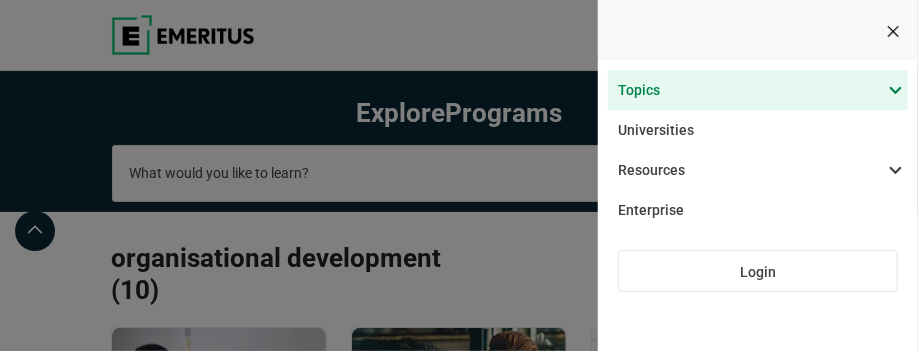 click at bounding box center (748, 90) 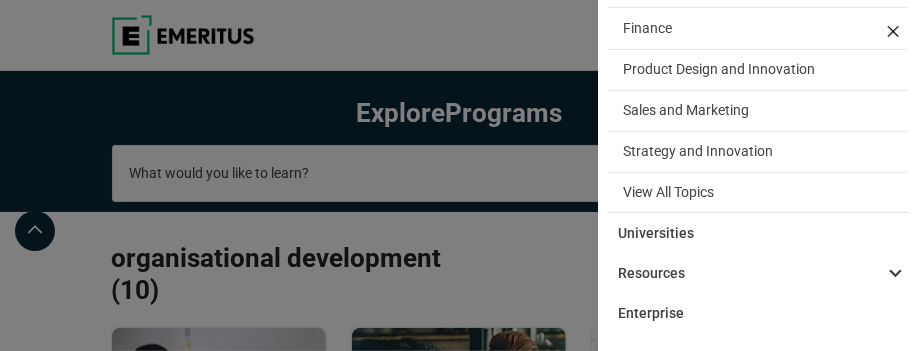scroll, scrollTop: 333, scrollLeft: 0, axis: vertical 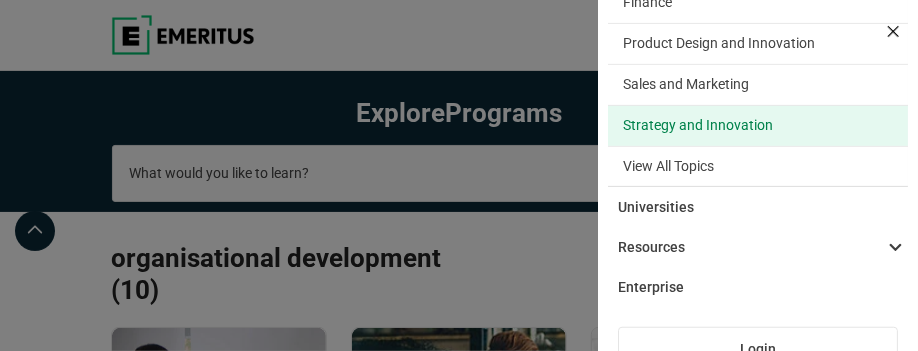 click on "Strategy and Innovation Innovation and strategy are key instruments in charting a successful course for your organization. Eighty-four percent of CEOs believe that innovation is crucial for business growth. Innovation is the process that allows you to stay relevant in the present and anticipate opportunities in the future. Strategy is the timely deployment of innovation that allows organizations to take the necessary steps to achieve business success and sustainability. Together, innovation and strategy help organizations adapt to challenges and create solutions in a rapidly changing social and economic landscape. Emeritus courses facilitate appropriate innovation and strategy development to propel organizations toward consistent growth and competitive advantages." at bounding box center [758, 126] 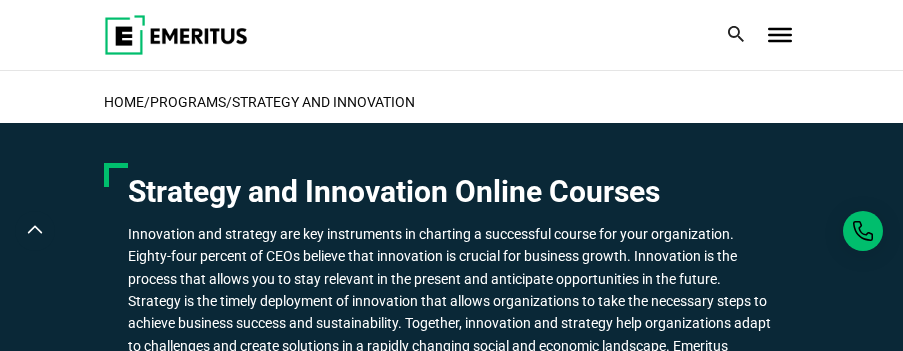 scroll, scrollTop: 333, scrollLeft: 0, axis: vertical 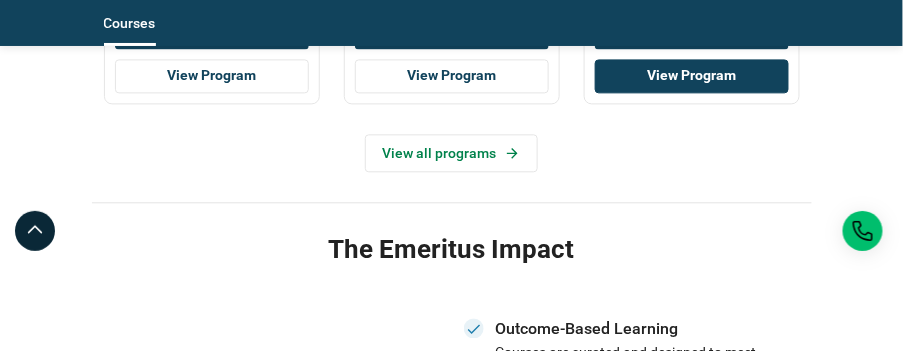 click on "View Program" at bounding box center [692, 76] 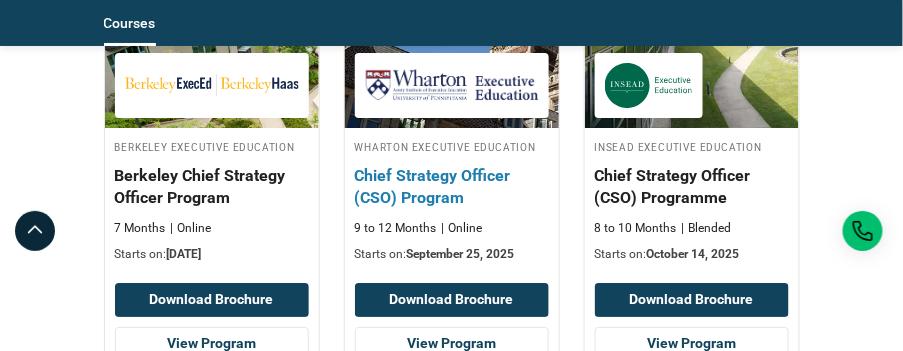scroll, scrollTop: 1499, scrollLeft: 0, axis: vertical 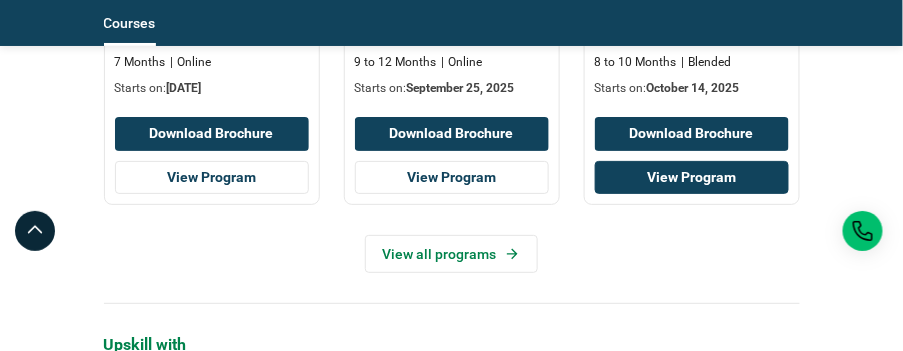 click on "View Program" at bounding box center (692, 178) 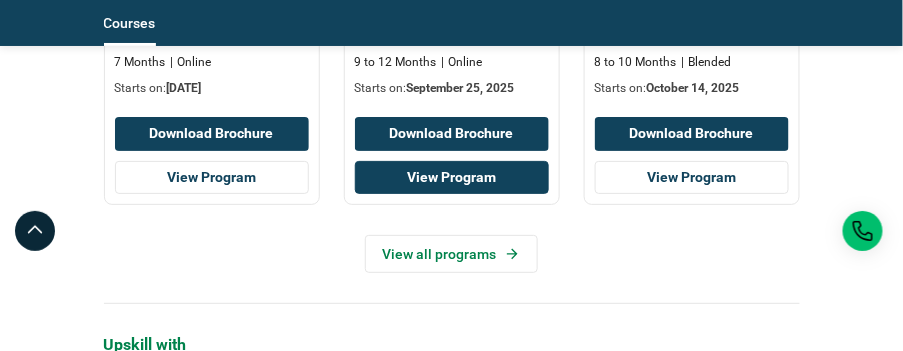 click on "View Program" at bounding box center [452, 178] 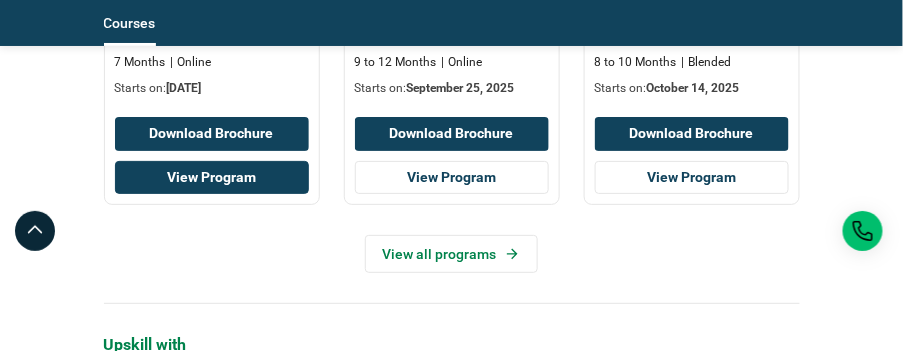 click on "View Program" at bounding box center (212, 178) 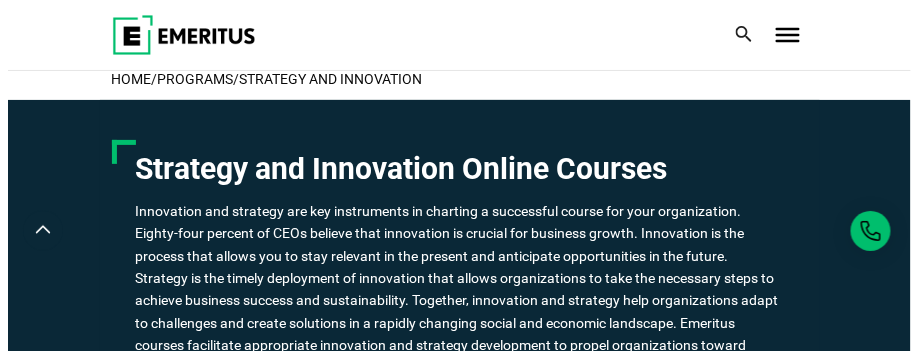 scroll, scrollTop: 0, scrollLeft: 0, axis: both 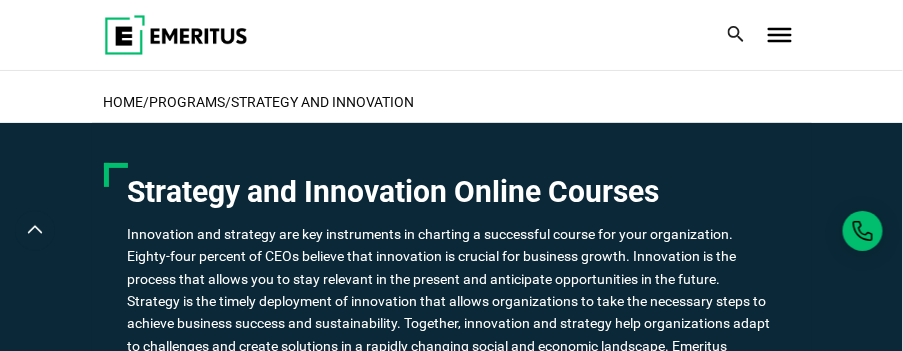 click at bounding box center (780, 29) 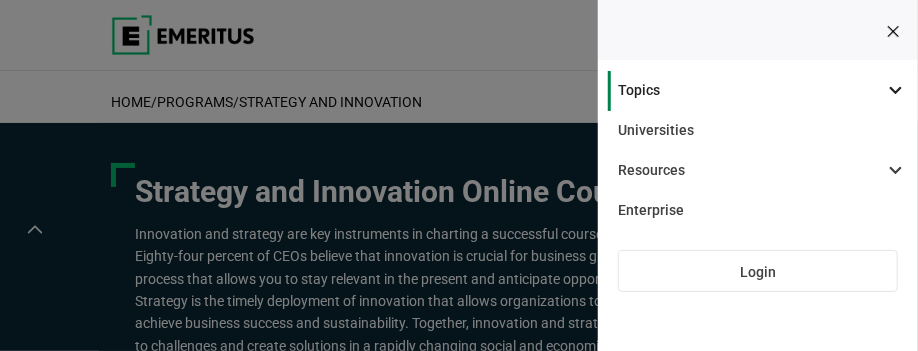 click at bounding box center (748, 90) 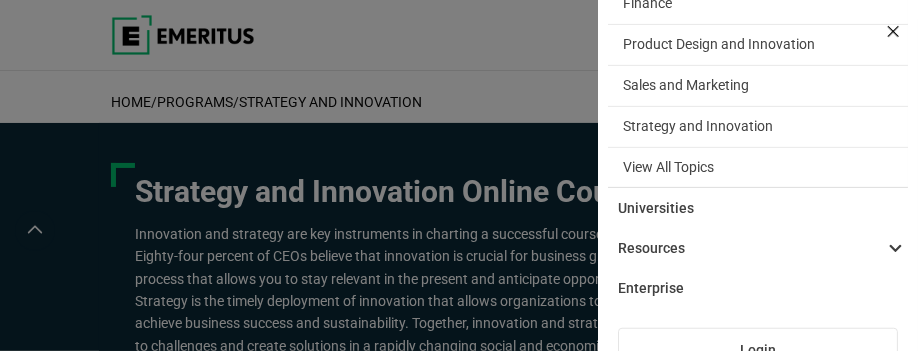 scroll, scrollTop: 375, scrollLeft: 0, axis: vertical 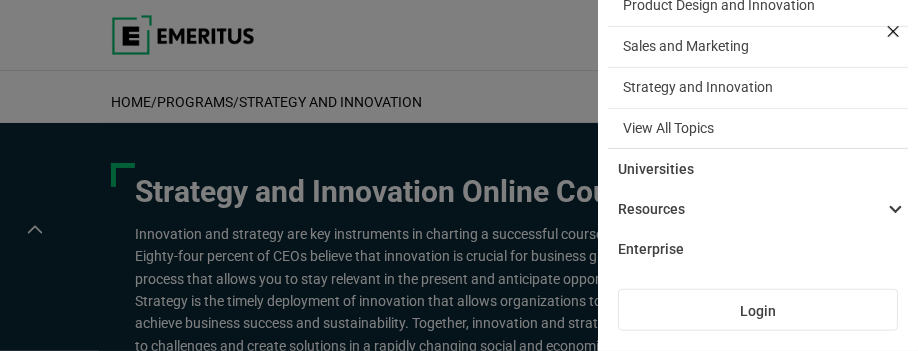 click on "View All Topics" at bounding box center [758, 129] 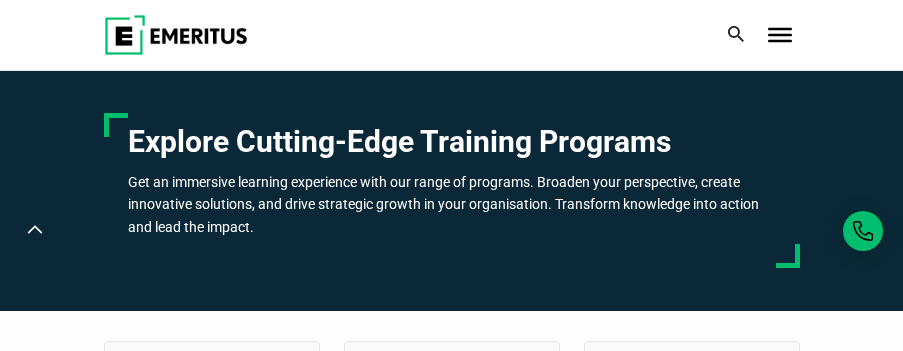 scroll, scrollTop: 166, scrollLeft: 0, axis: vertical 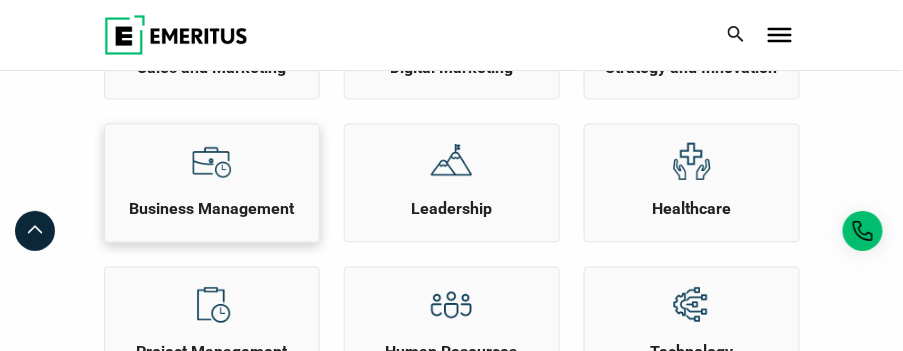 click on "Business Management" at bounding box center [212, 210] 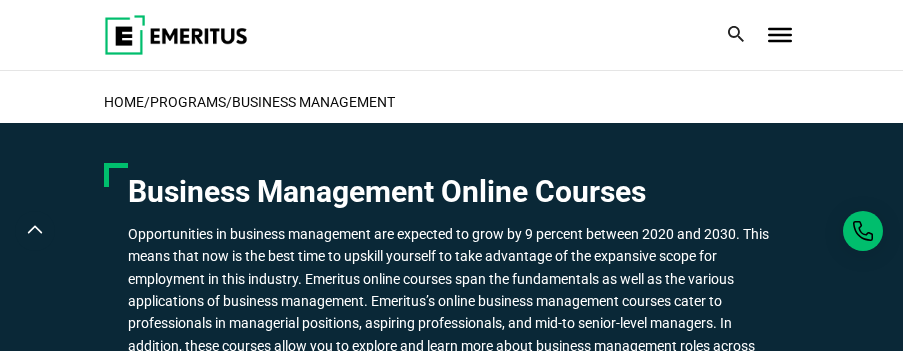 scroll, scrollTop: 500, scrollLeft: 0, axis: vertical 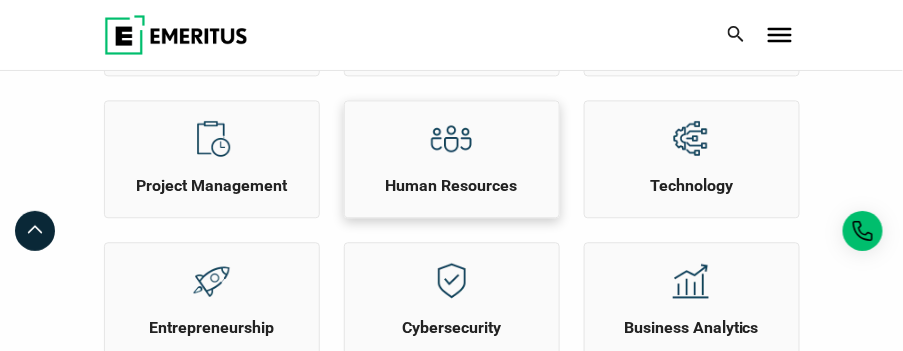 click at bounding box center [451, 138] 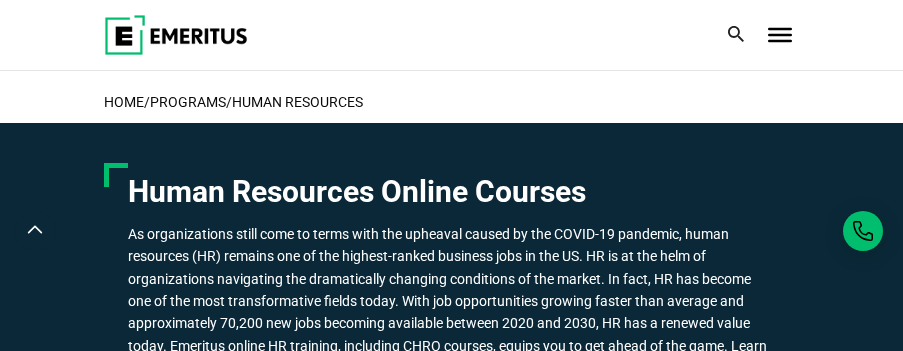 scroll, scrollTop: 138, scrollLeft: 0, axis: vertical 